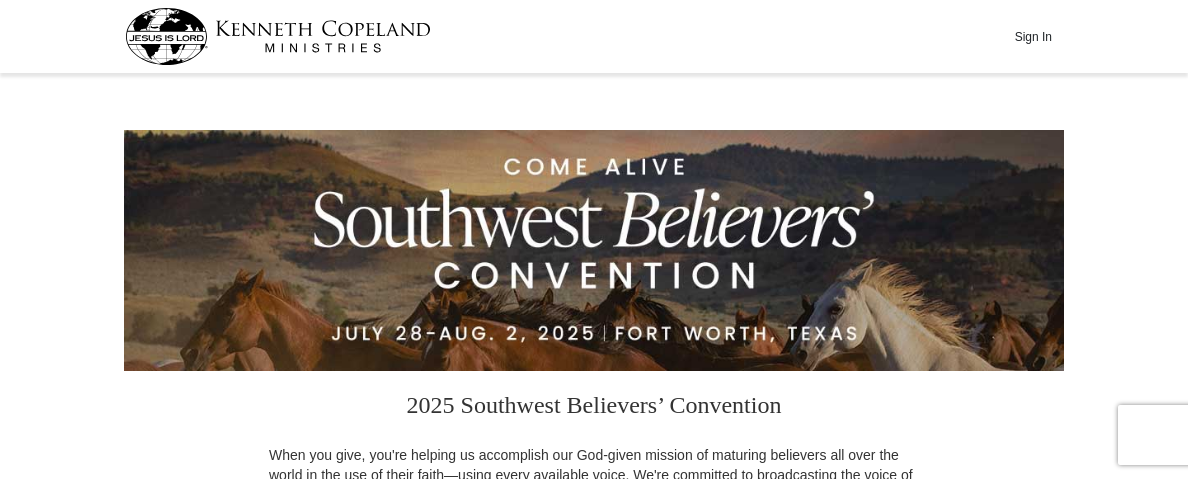 scroll, scrollTop: 0, scrollLeft: 0, axis: both 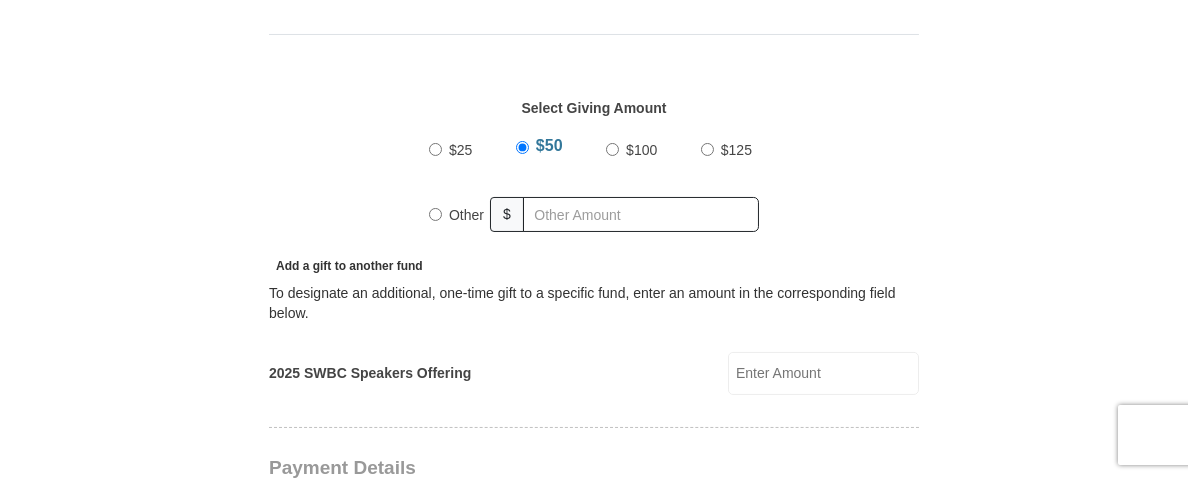 click on "Other" at bounding box center (435, 214) 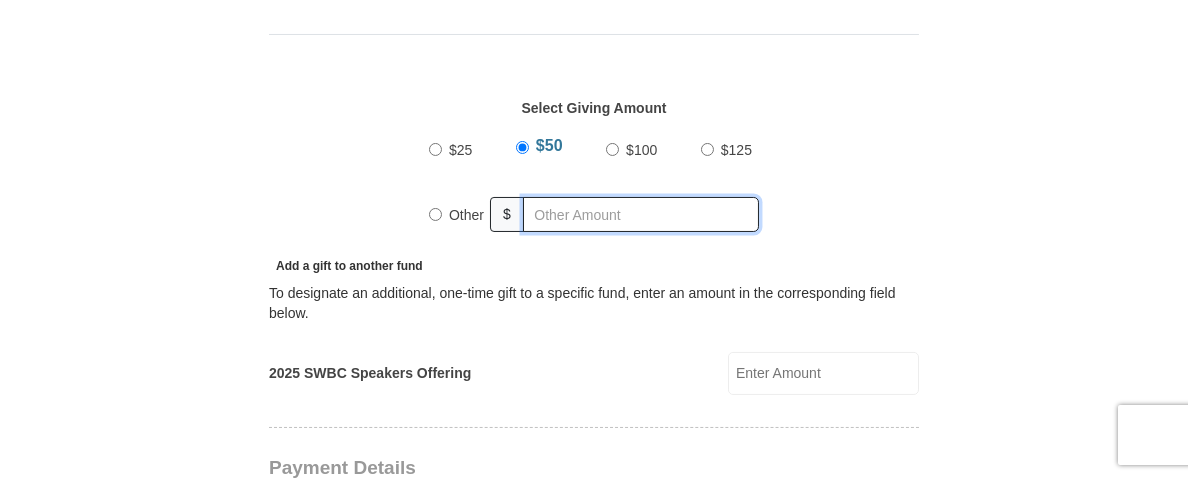 radio on "true" 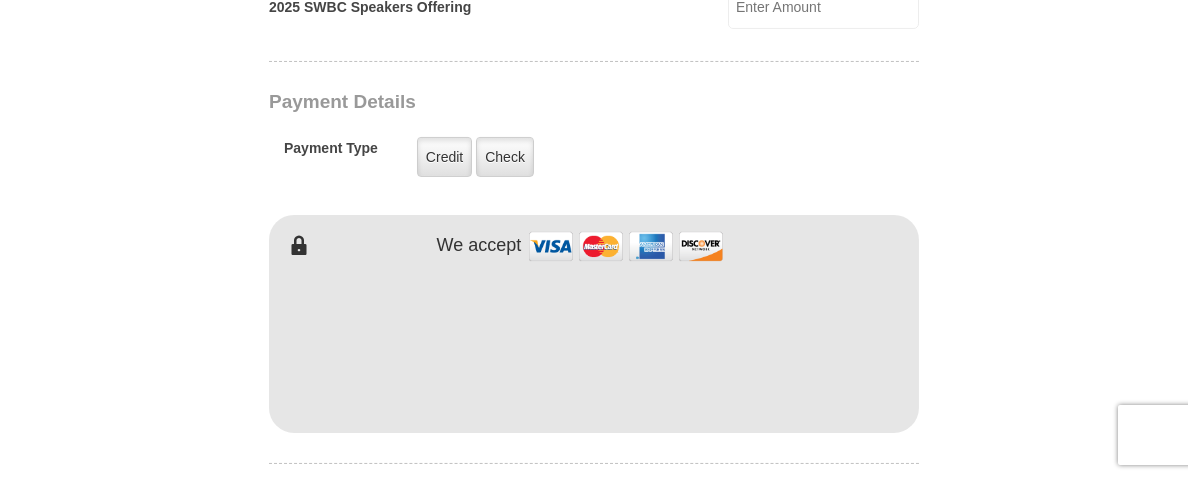 scroll, scrollTop: 1000, scrollLeft: 0, axis: vertical 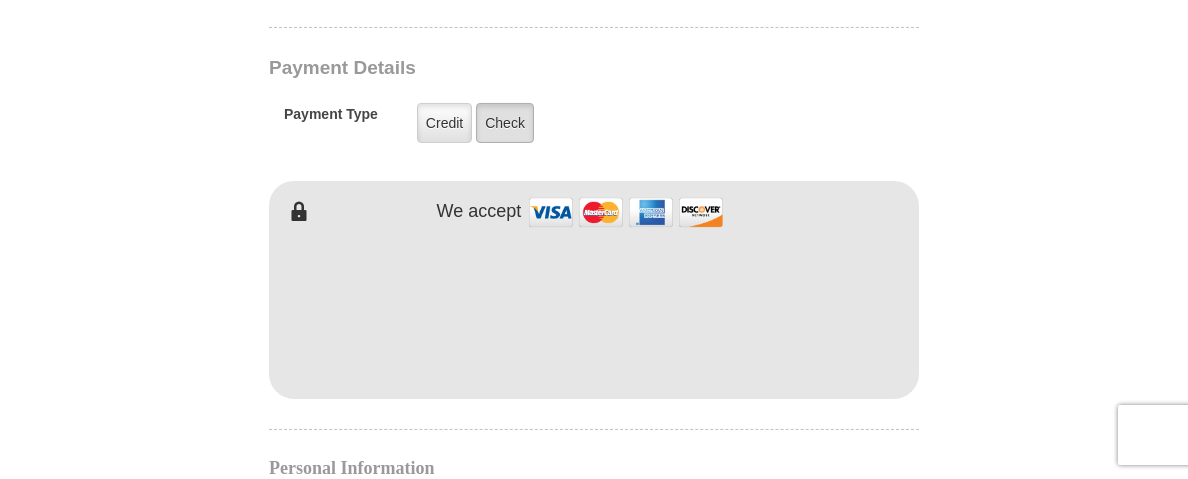 type on "1000" 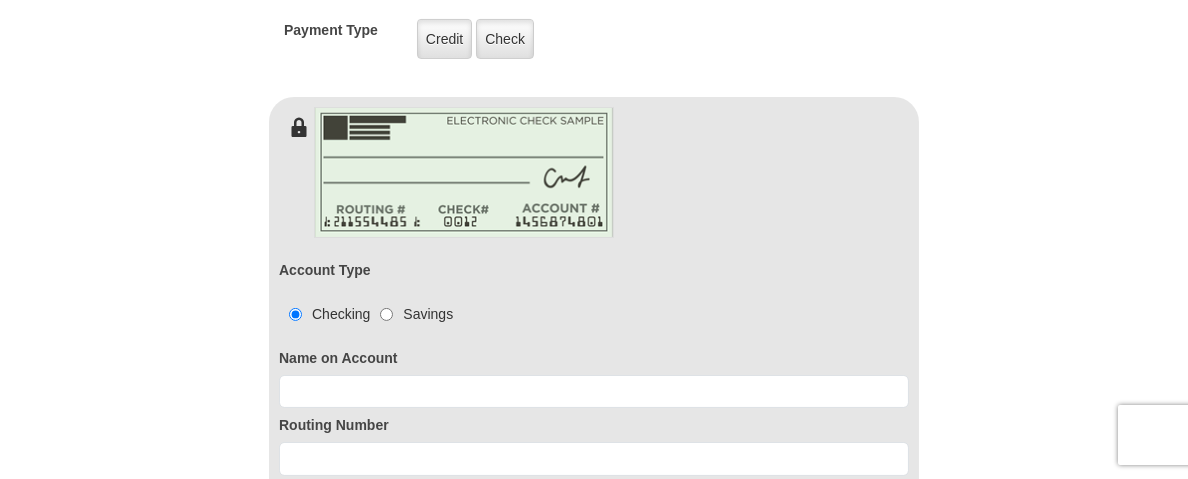 scroll, scrollTop: 1200, scrollLeft: 0, axis: vertical 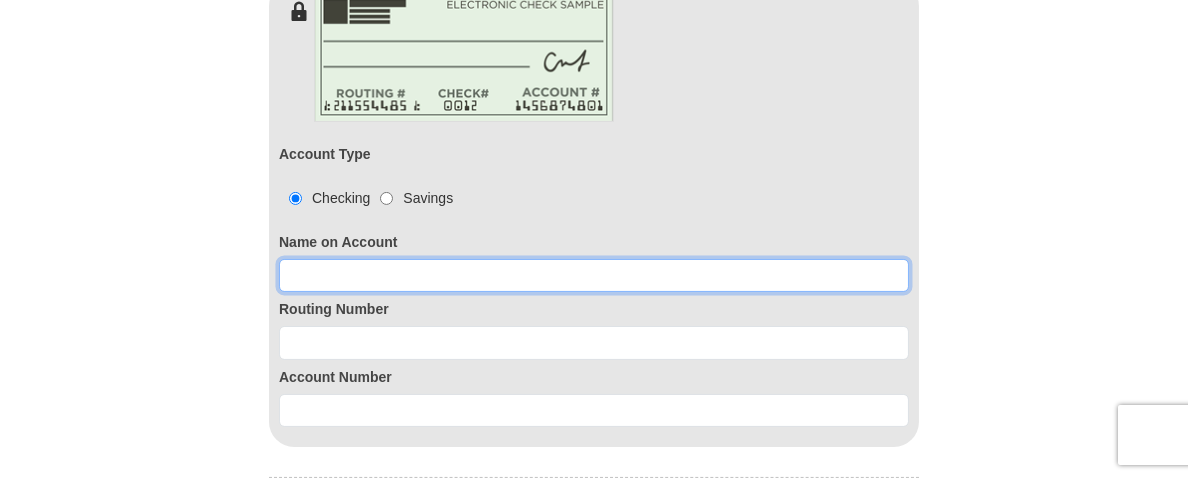click at bounding box center (594, 276) 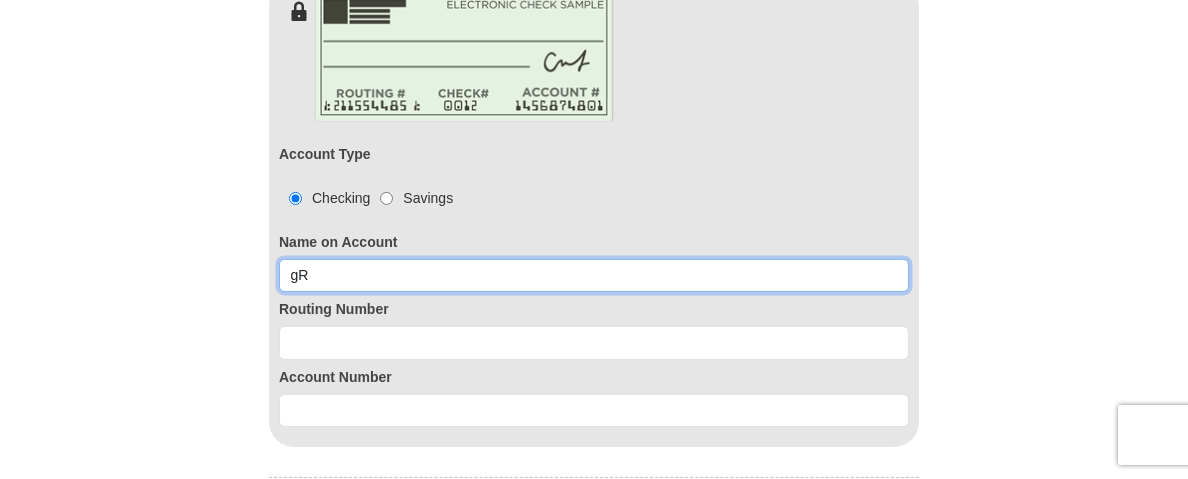type on "g" 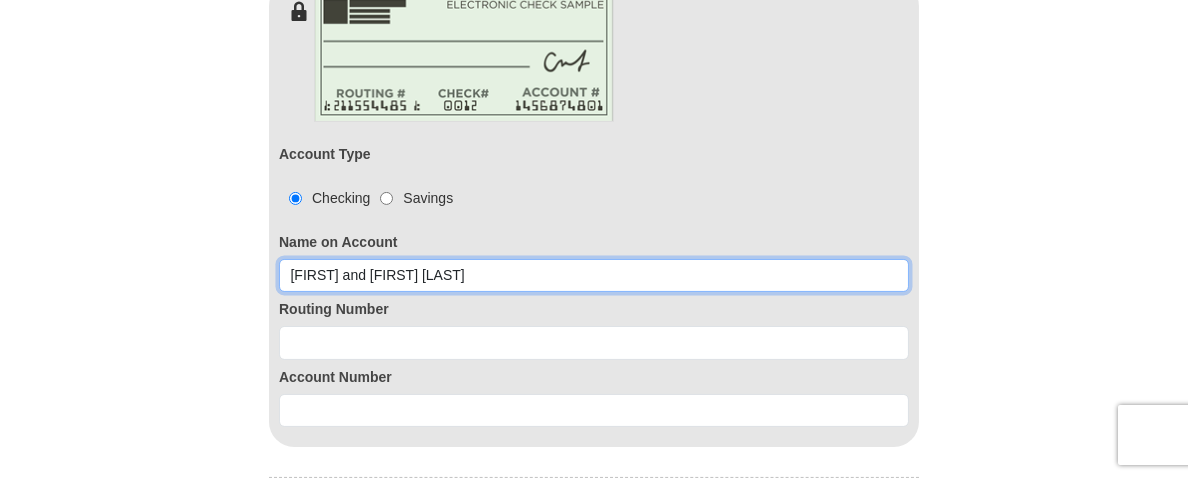 type on "[FIRST] and [FIRST] [LAST]" 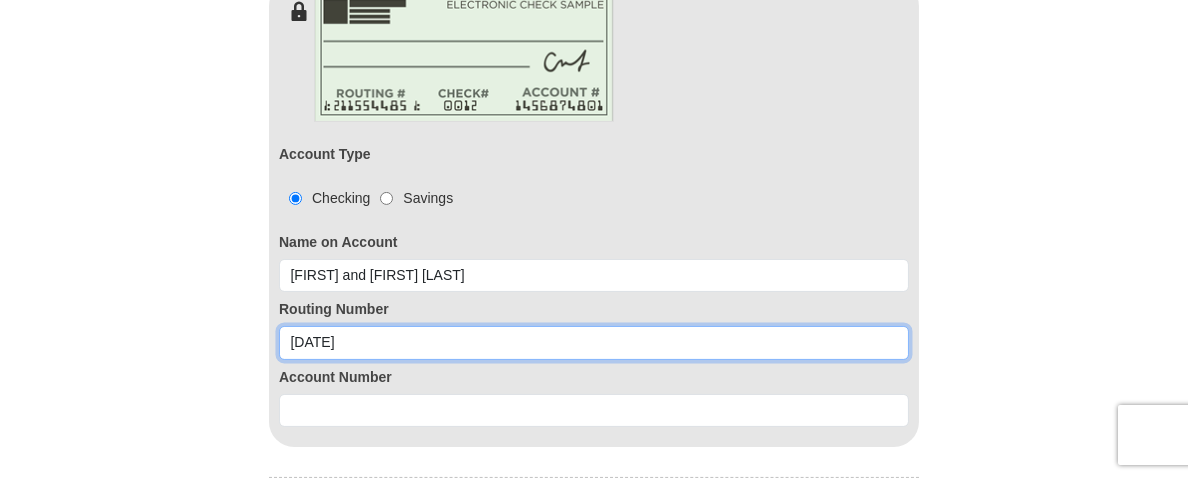 type on "[DATE]" 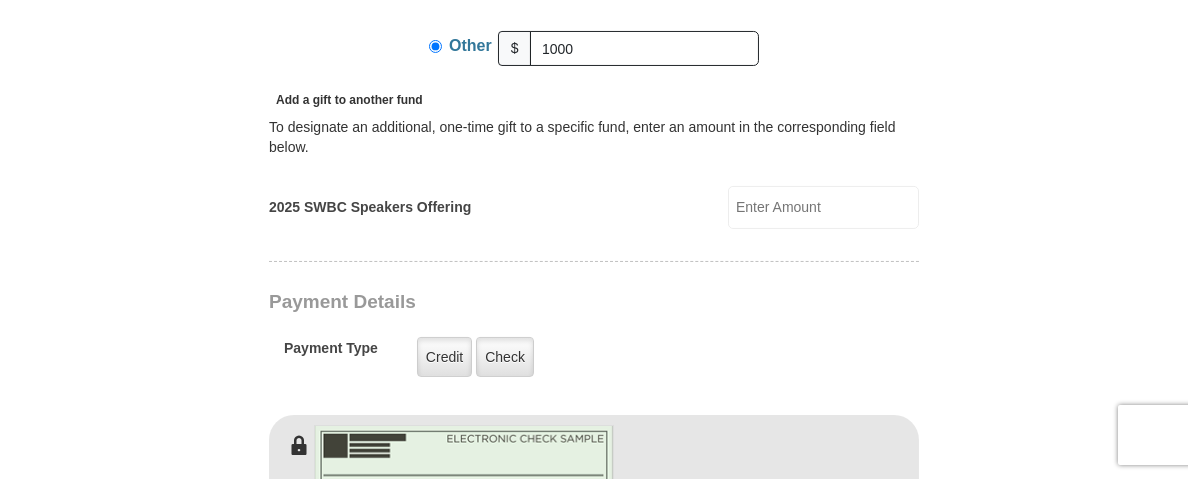 scroll, scrollTop: 800, scrollLeft: 0, axis: vertical 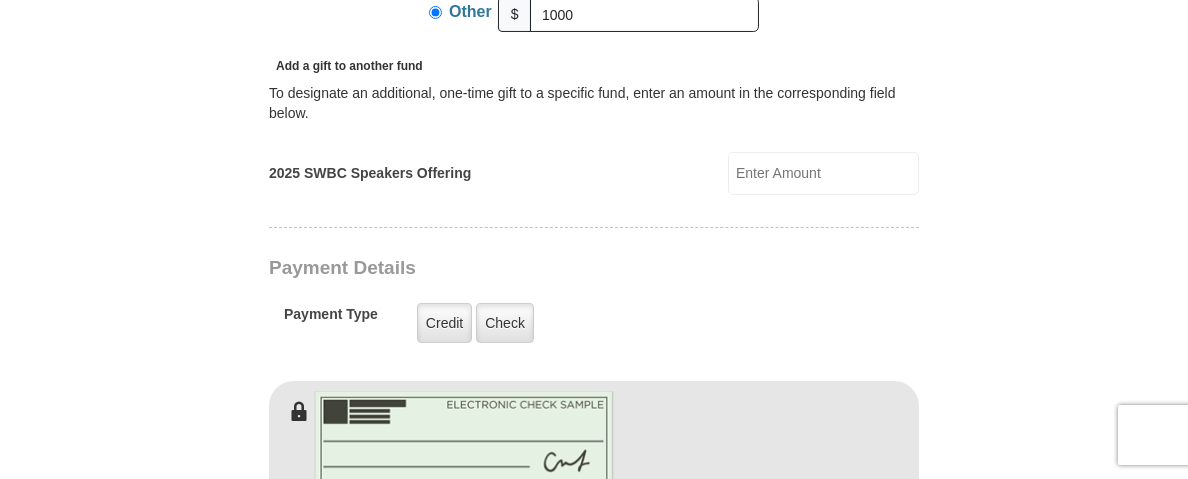 type on "[PHONE]" 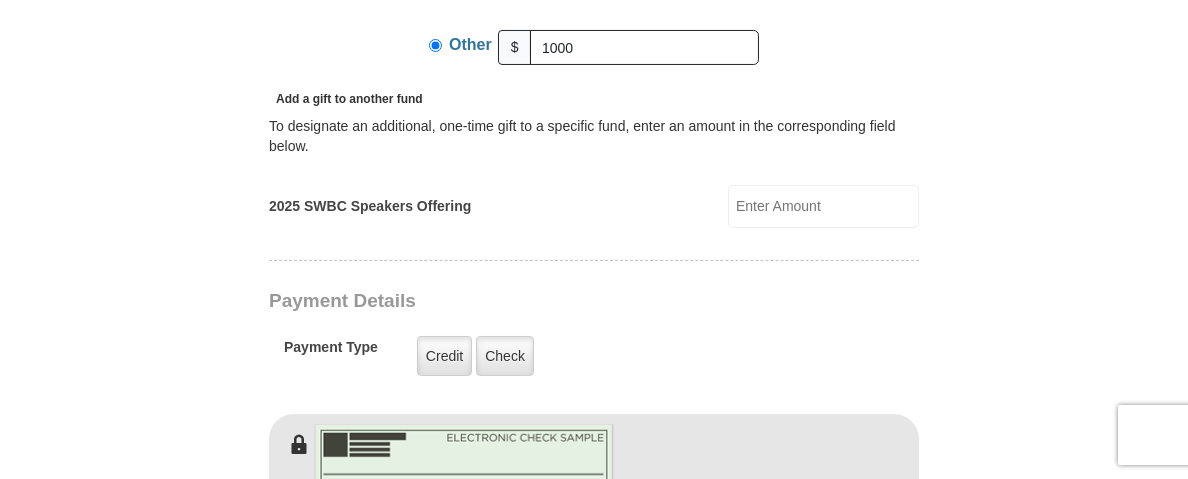 scroll, scrollTop: 800, scrollLeft: 0, axis: vertical 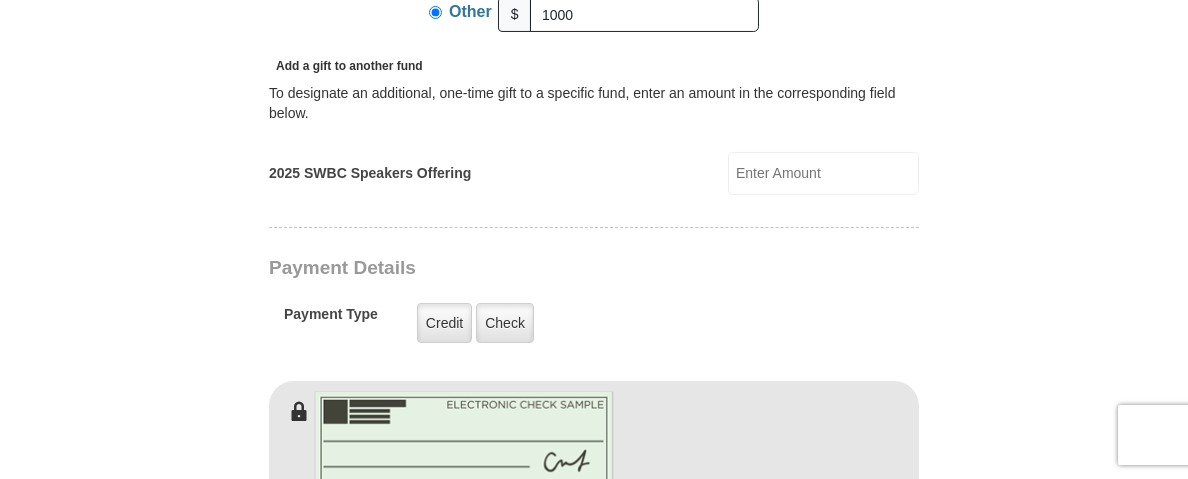click on "2025 Southwest Believers’ Convention
When you give, you're helping us accomplish our God-given mission of maturing believers all over the world in the use of their faith—using every available voice. We're committed to broadcasting the voice of victory via live events, television, radio, podcasts, websites, social media and much more. One Word from God can change someone’s life forever, and you can be a part of making it happen! Help people experience how one word from God can change their lives—forever!
Select Giving Amount
Amount must be a valid number
The total gift cannot be less than $1.00
$25 $50 $100 $" at bounding box center [594, 714] 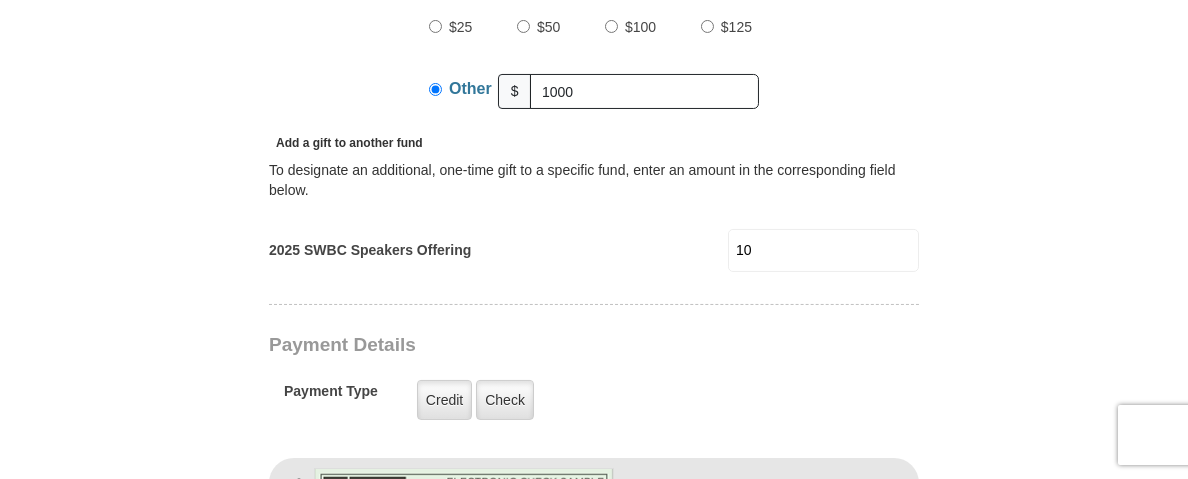 scroll, scrollTop: 756, scrollLeft: 0, axis: vertical 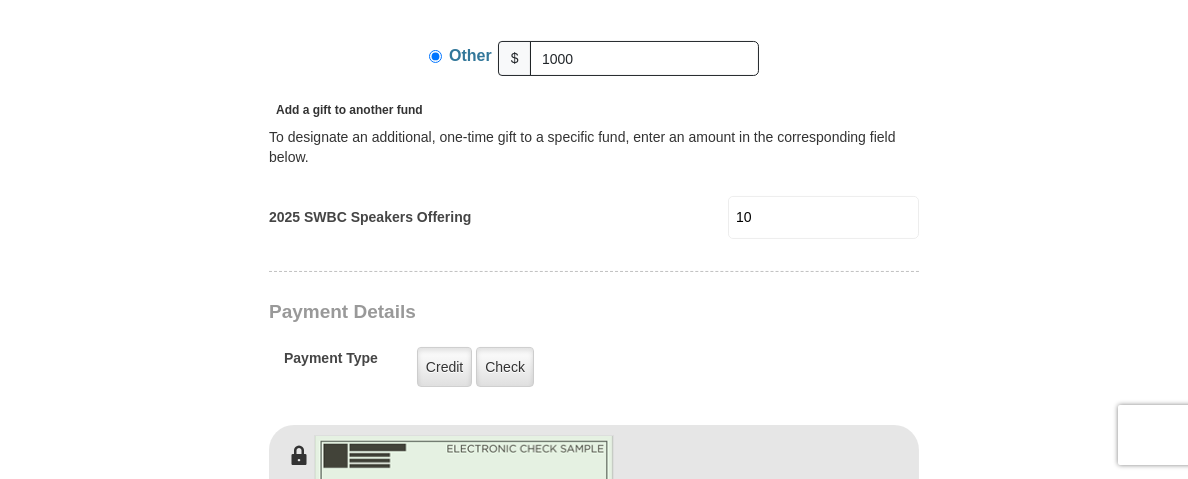 click on "10" at bounding box center (823, 217) 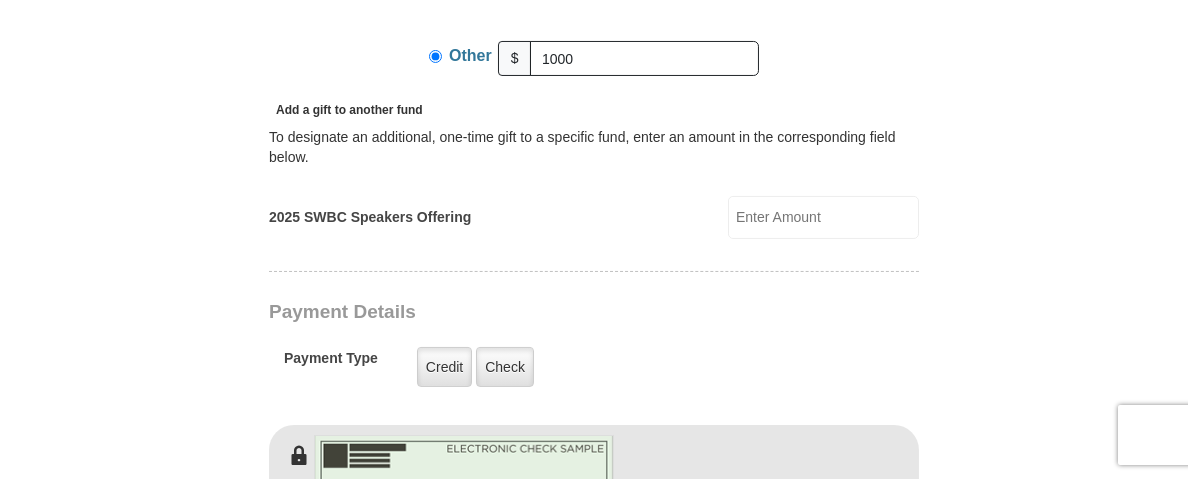 type 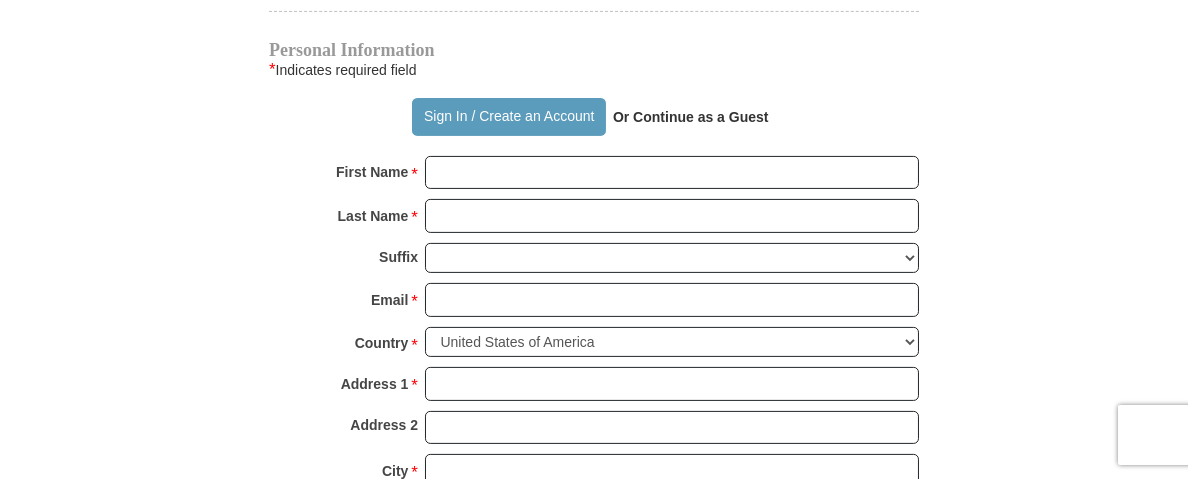 scroll, scrollTop: 1700, scrollLeft: 0, axis: vertical 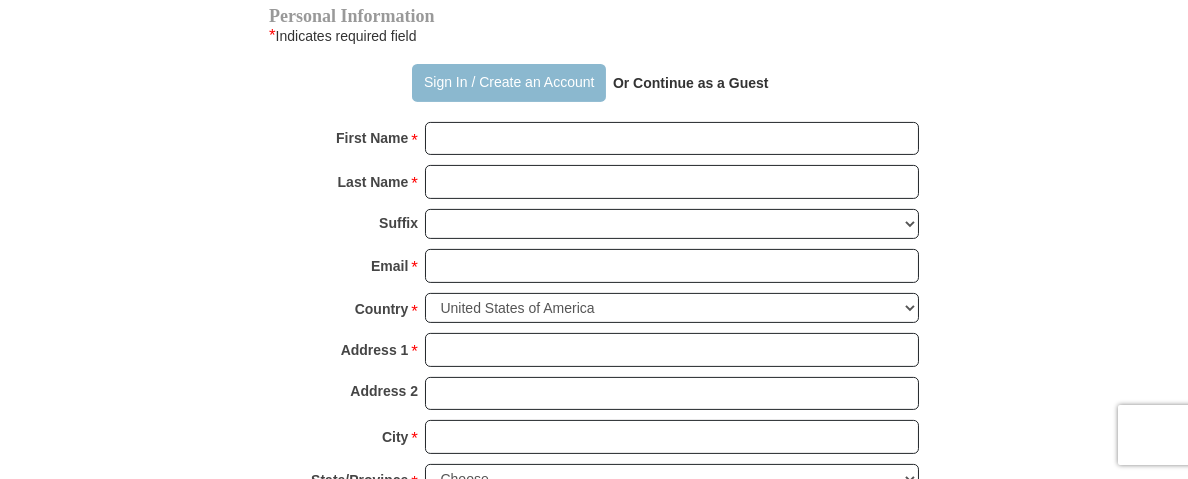 click on "Sign In / Create an Account" at bounding box center (508, 83) 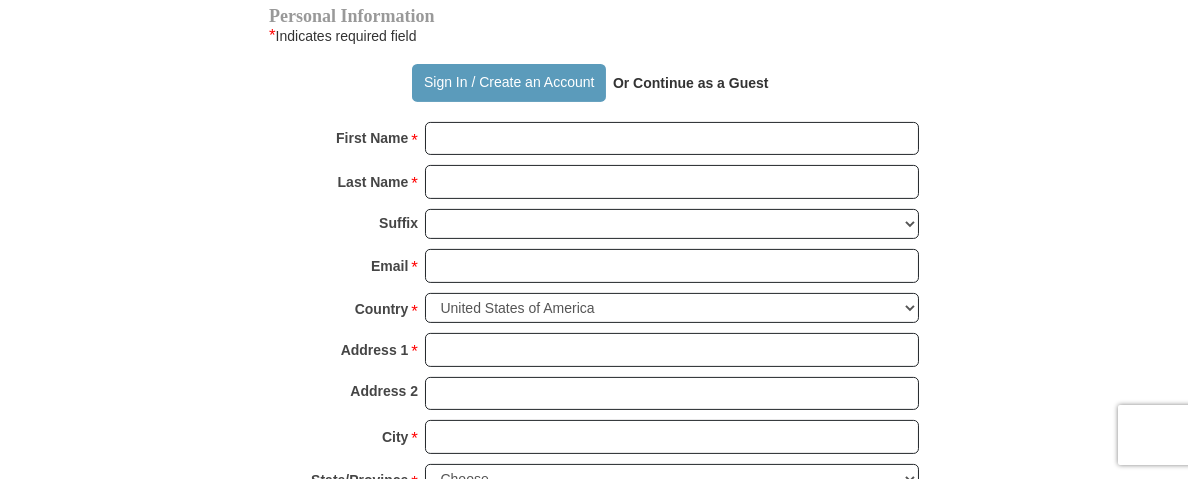 click on "Or Continue as a Guest" at bounding box center [691, 83] 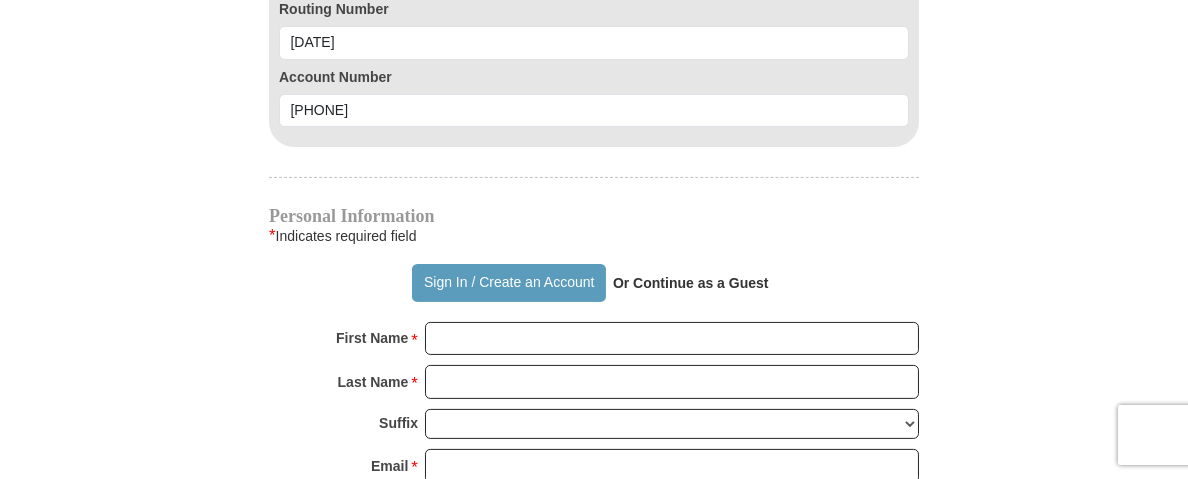 scroll, scrollTop: 1600, scrollLeft: 0, axis: vertical 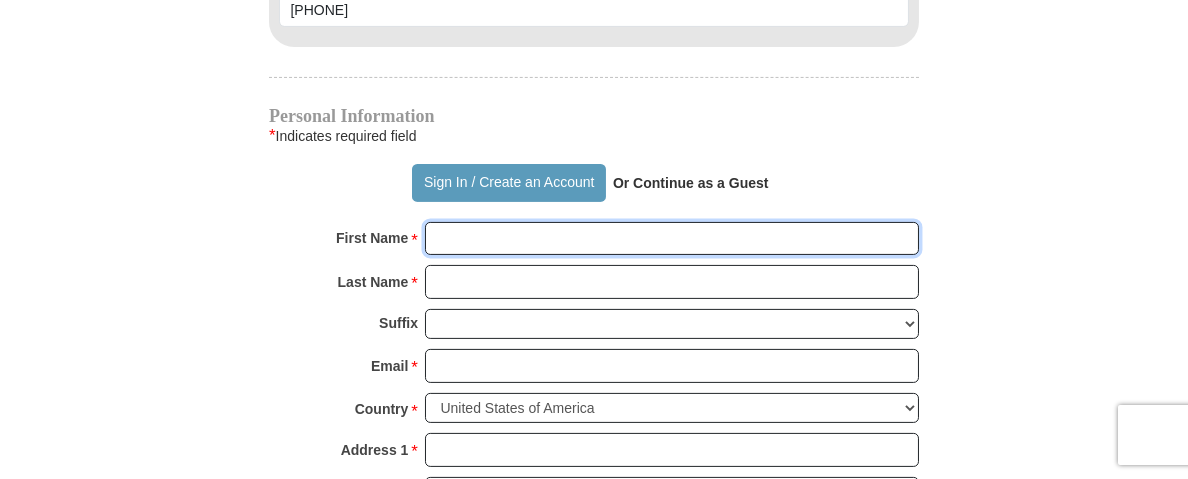 click on "First Name
*" at bounding box center (672, 239) 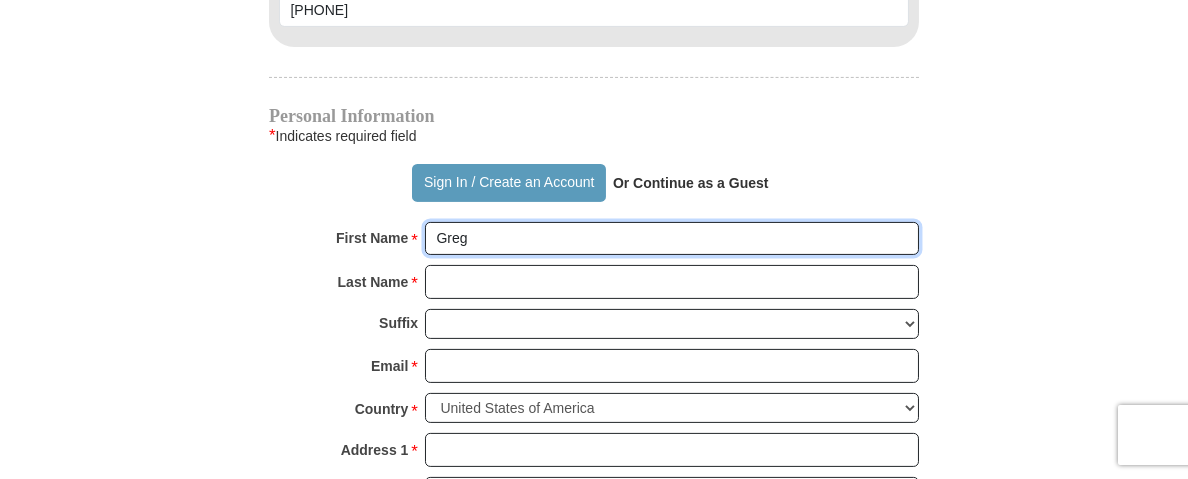 type on "Greg" 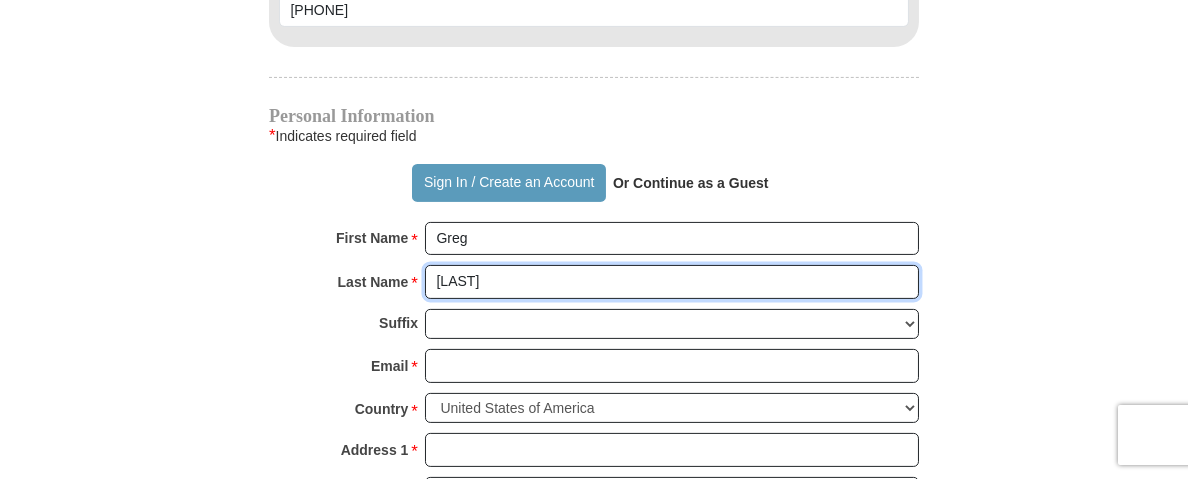 type on "[LAST]" 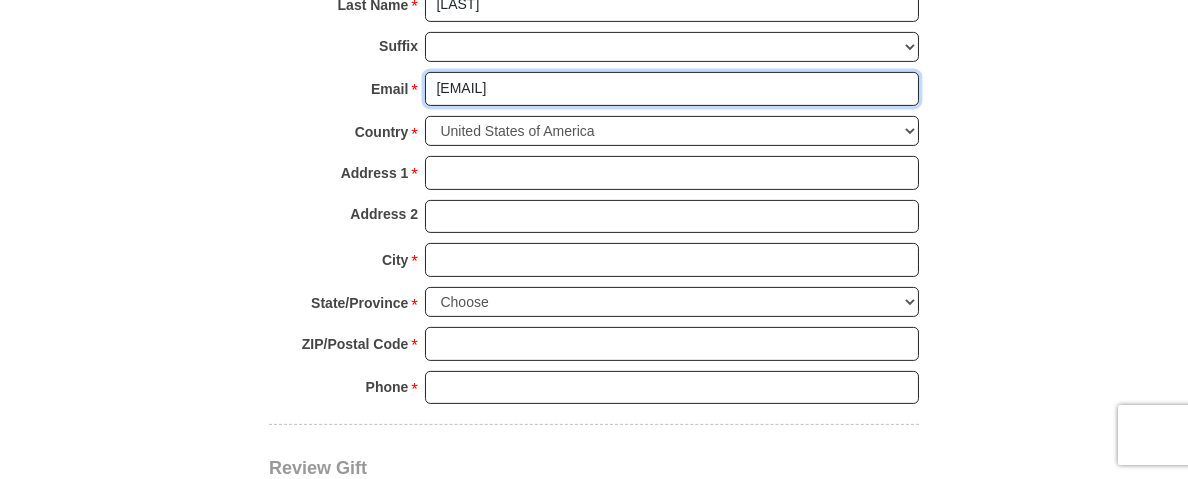scroll, scrollTop: 1900, scrollLeft: 0, axis: vertical 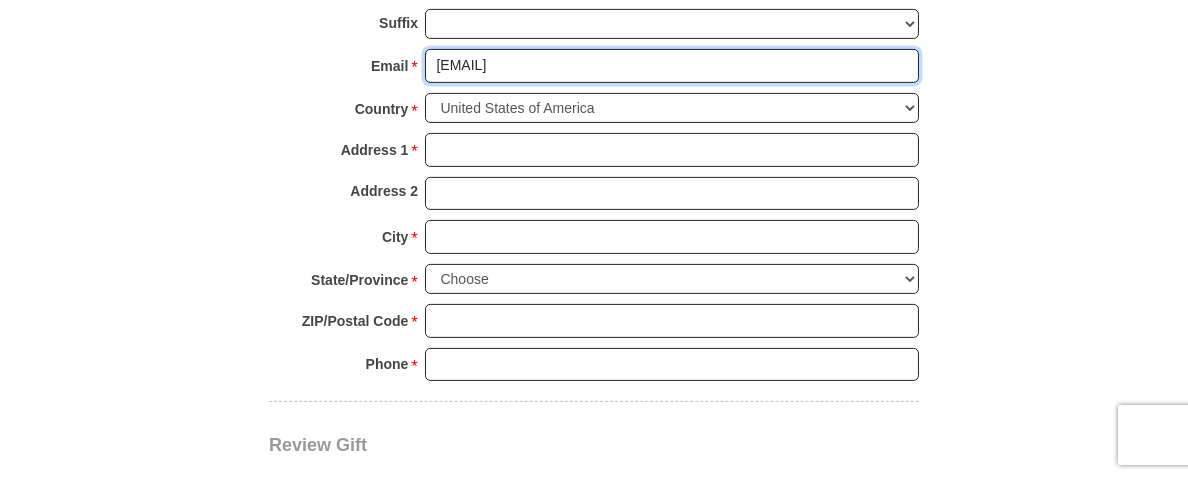 type on "[EMAIL]" 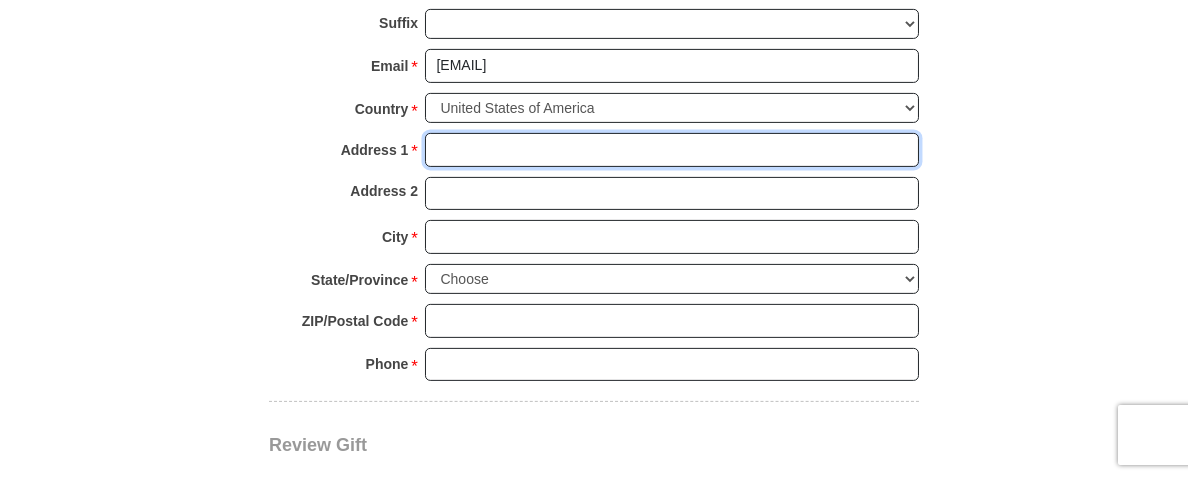 drag, startPoint x: 470, startPoint y: 148, endPoint x: 423, endPoint y: 173, distance: 53.235325 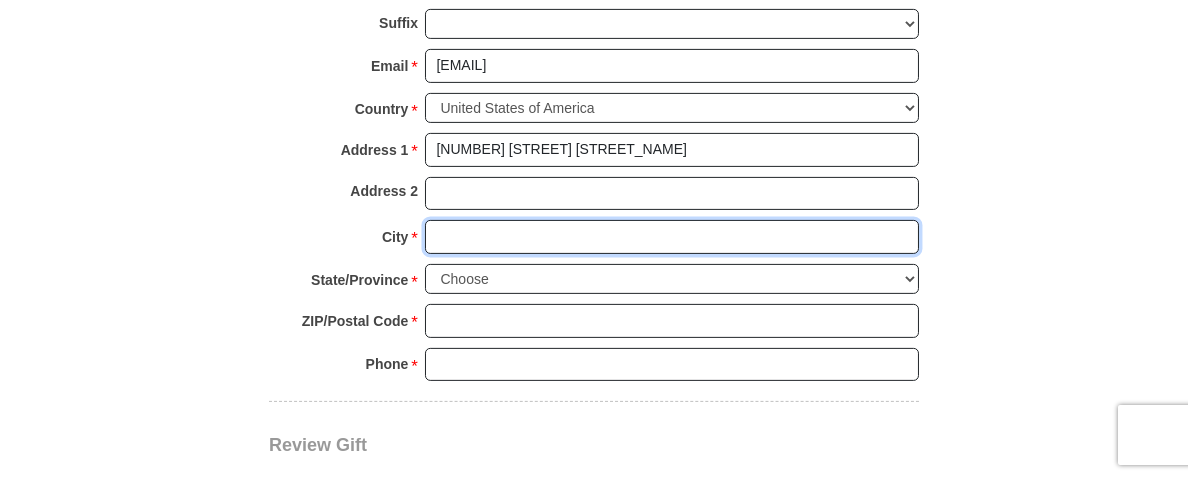 type on "[CITY]" 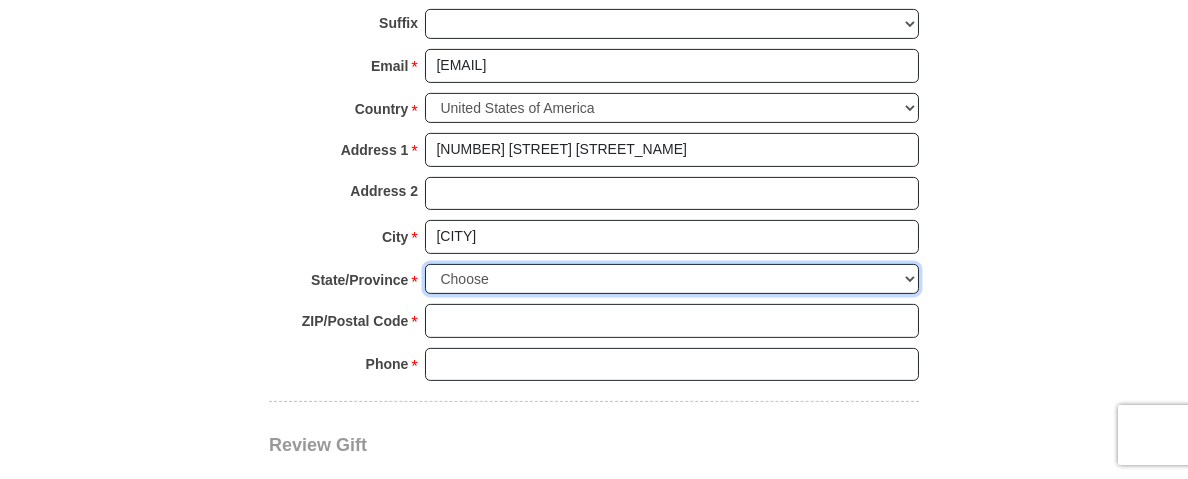 select on "FL" 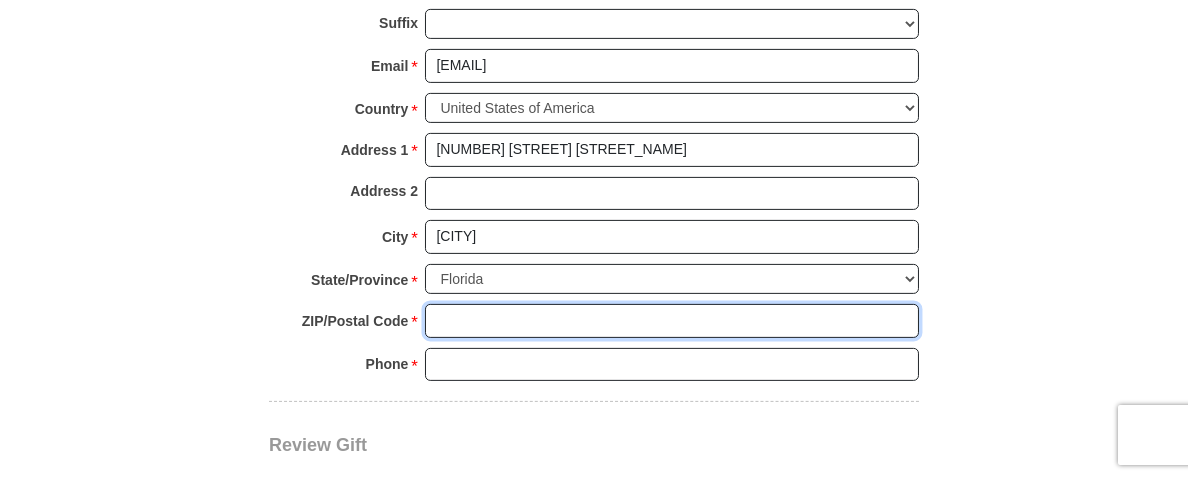 type on "[POSTAL_CODE]" 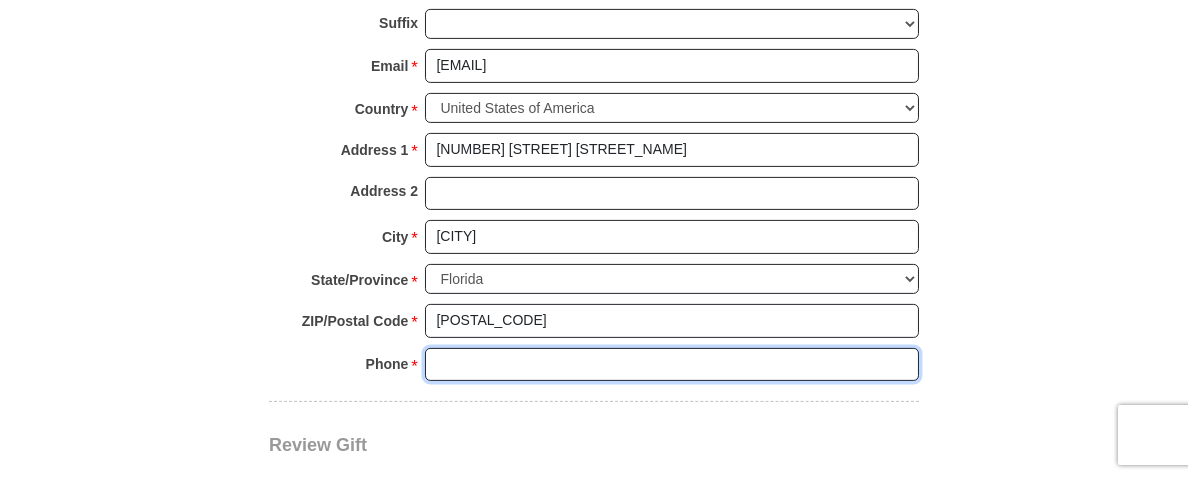 type on "[PHONE]" 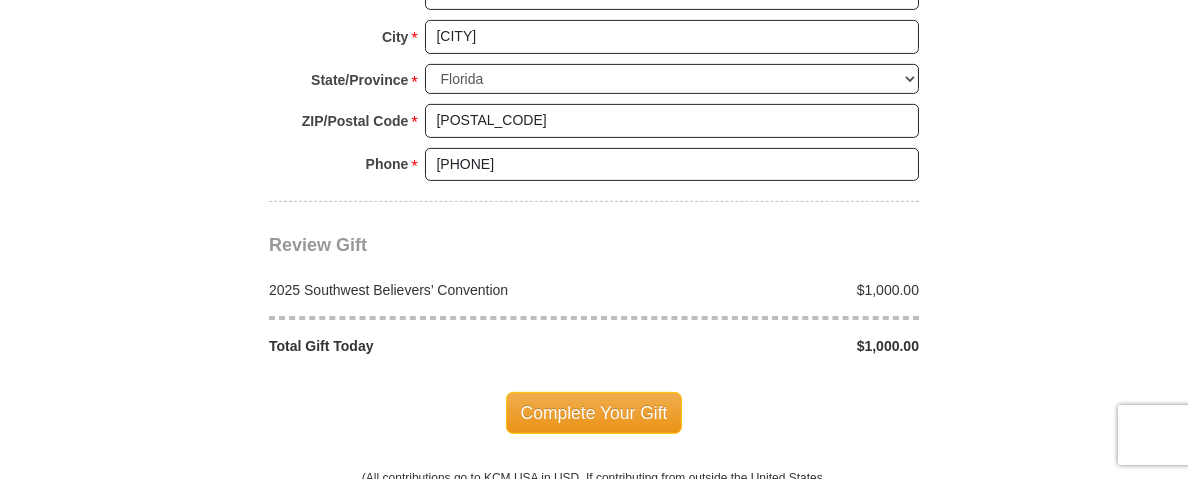 scroll, scrollTop: 2200, scrollLeft: 0, axis: vertical 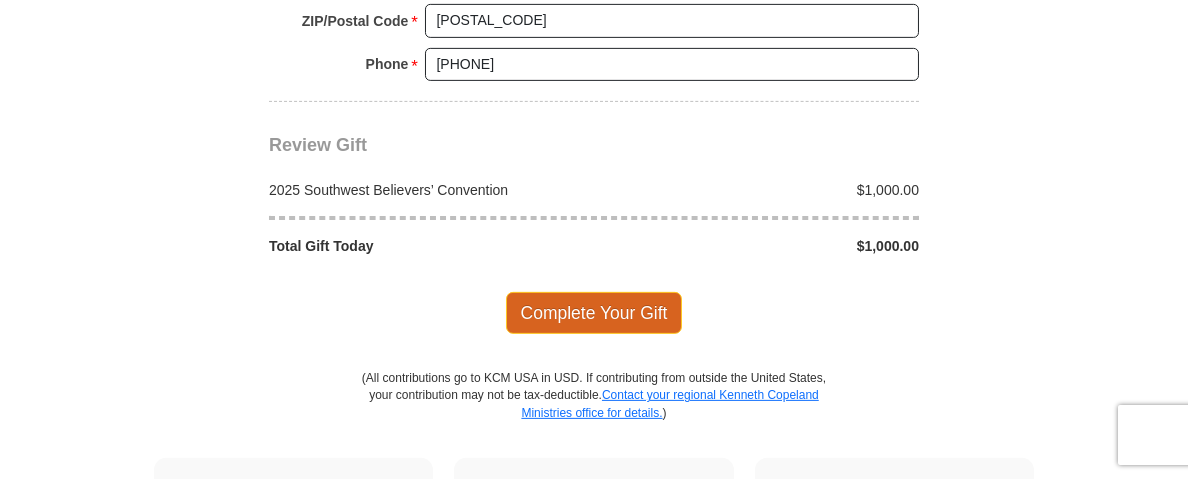 click on "Complete Your Gift" at bounding box center [594, 313] 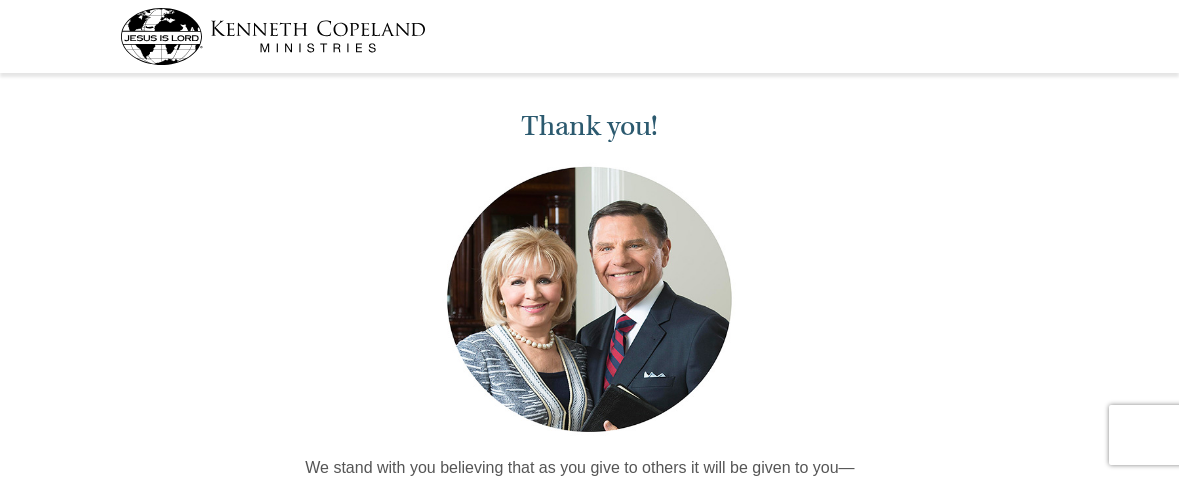 scroll, scrollTop: 0, scrollLeft: 0, axis: both 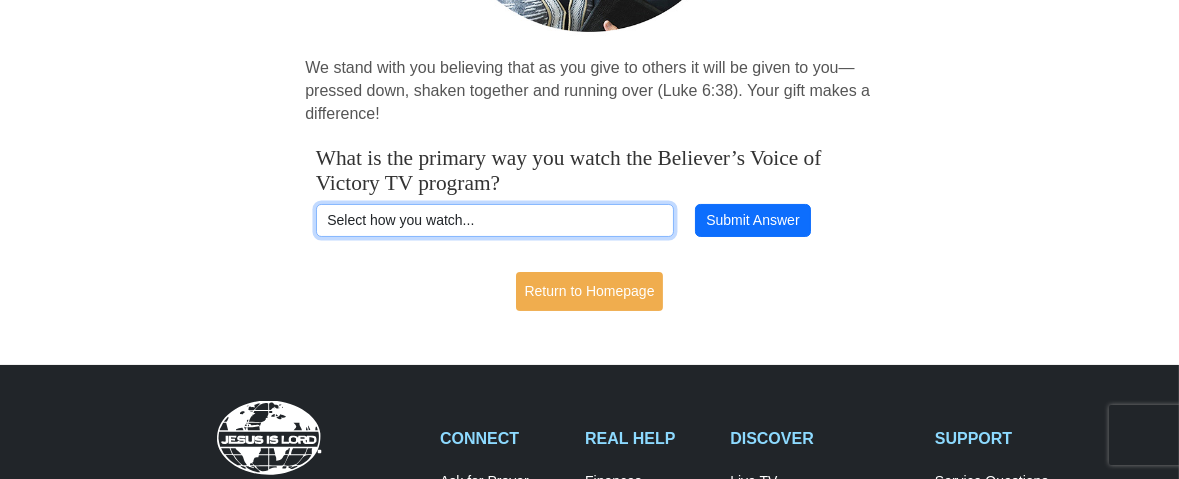 click on "Select how you watch... Daystar Morning Daystar Evening KCM.org GoVictory.com VICTORY Dish Channel 265 VICTORY DIRECTV Channel 366 Roku Streaming Device YouTube" at bounding box center [495, 221] 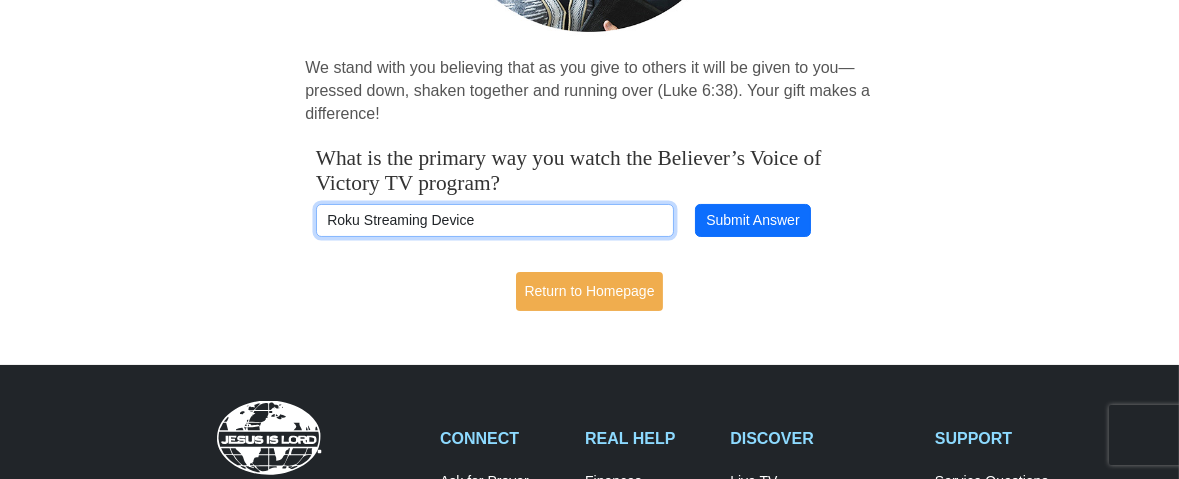 click on "Select how you watch... Daystar Morning Daystar Evening KCM.org GoVictory.com VICTORY Dish Channel 265 VICTORY DIRECTV Channel 366 Roku Streaming Device YouTube" at bounding box center [495, 221] 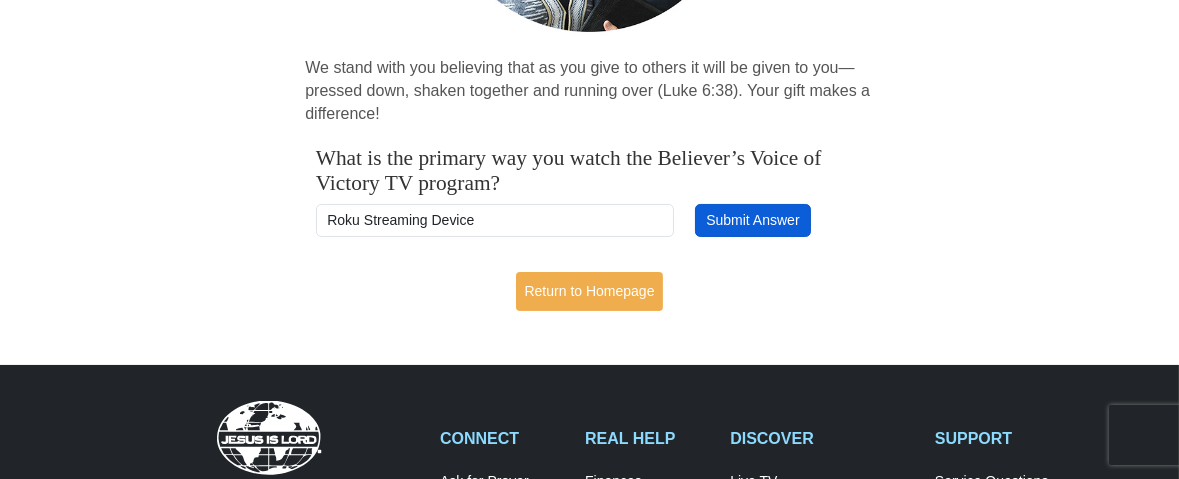 click on "Submit Answer" at bounding box center (753, 221) 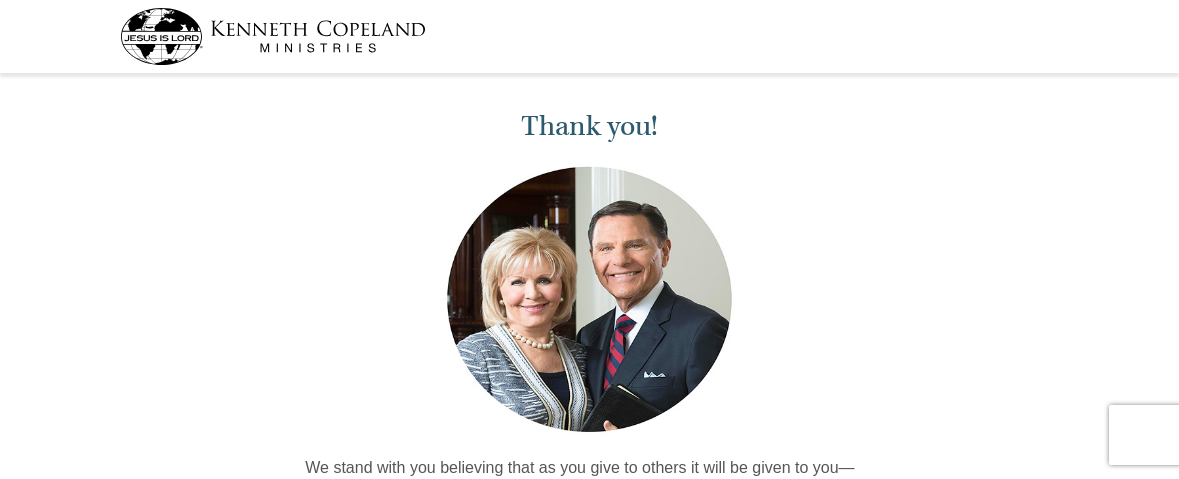 scroll, scrollTop: 0, scrollLeft: 0, axis: both 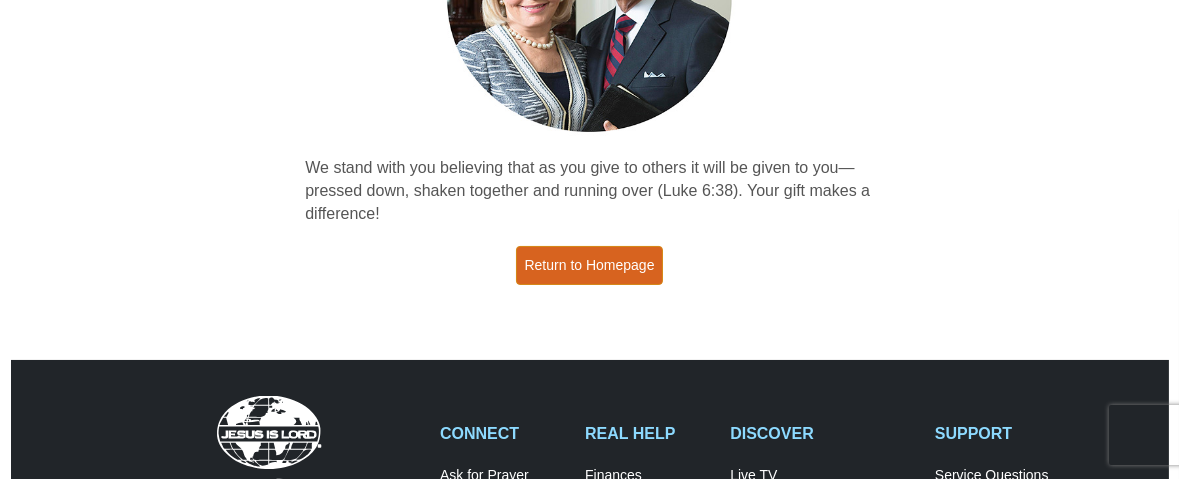 click on "Return to Homepage" at bounding box center [590, 265] 